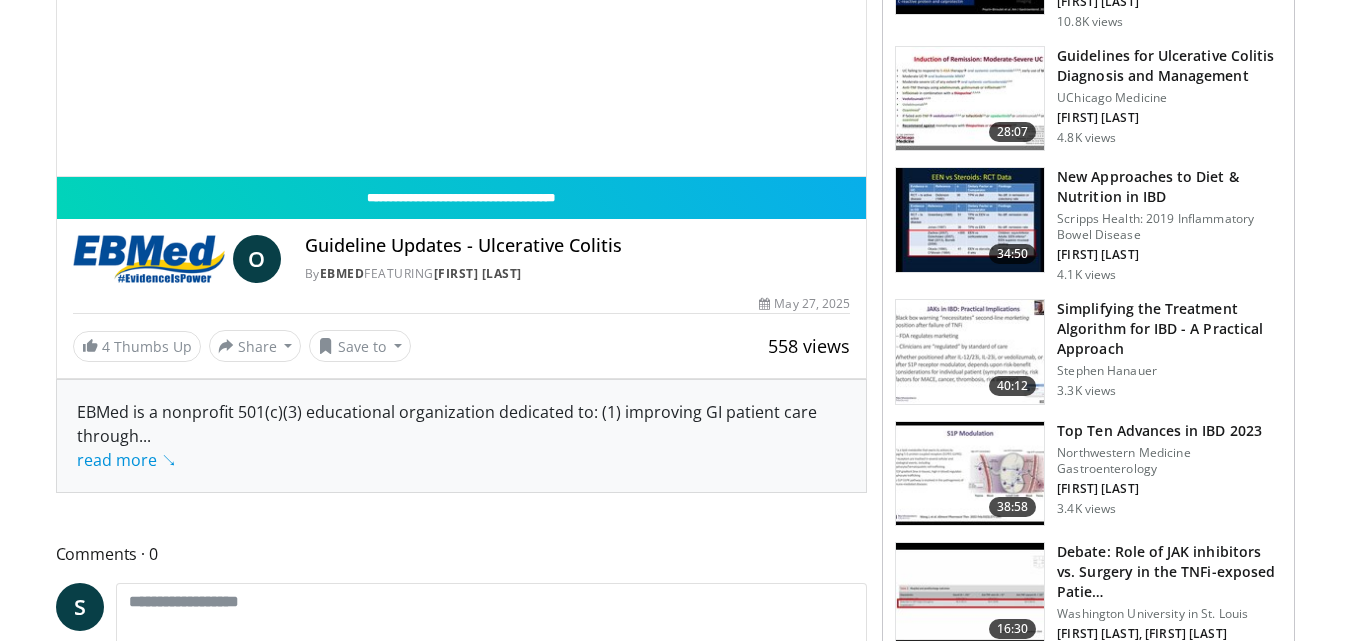 scroll, scrollTop: 414, scrollLeft: 0, axis: vertical 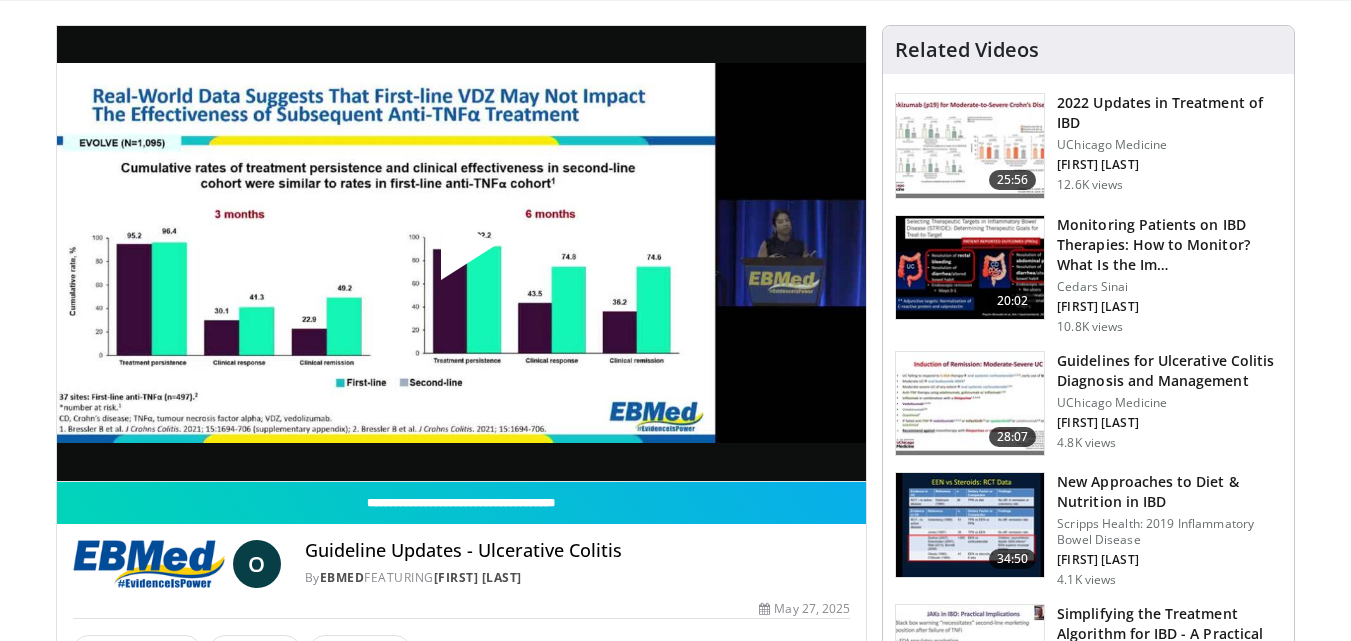 click at bounding box center [461, 253] 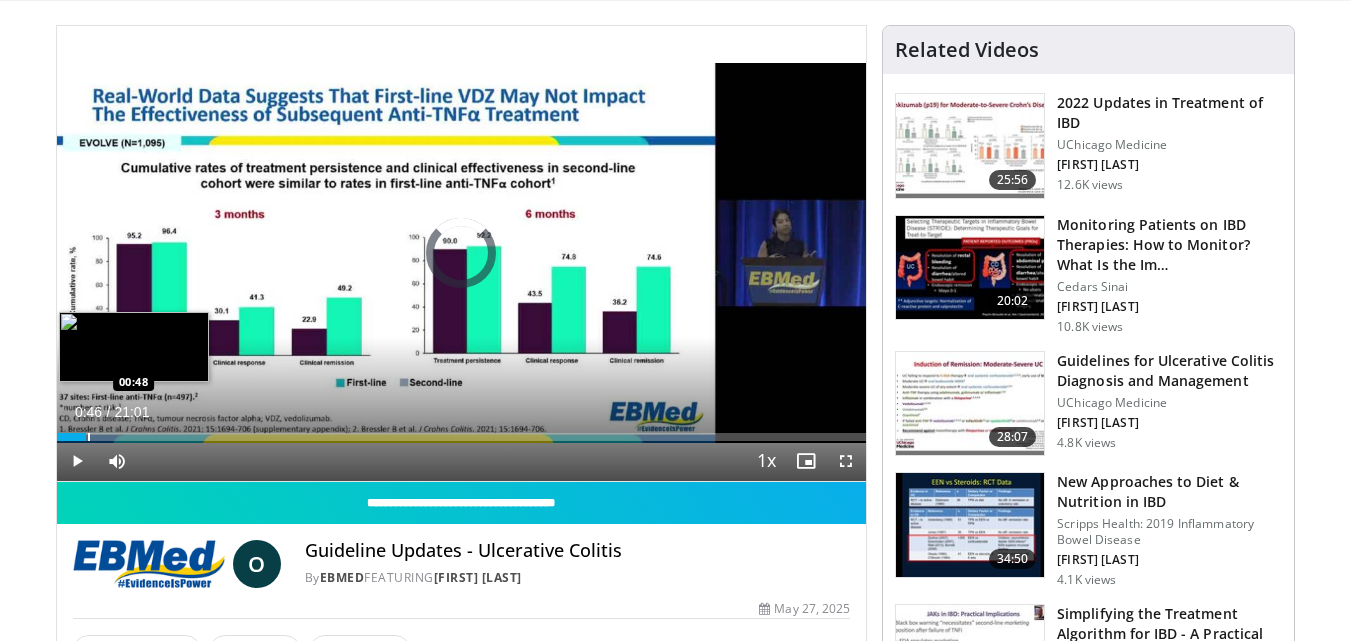 click at bounding box center [89, 437] 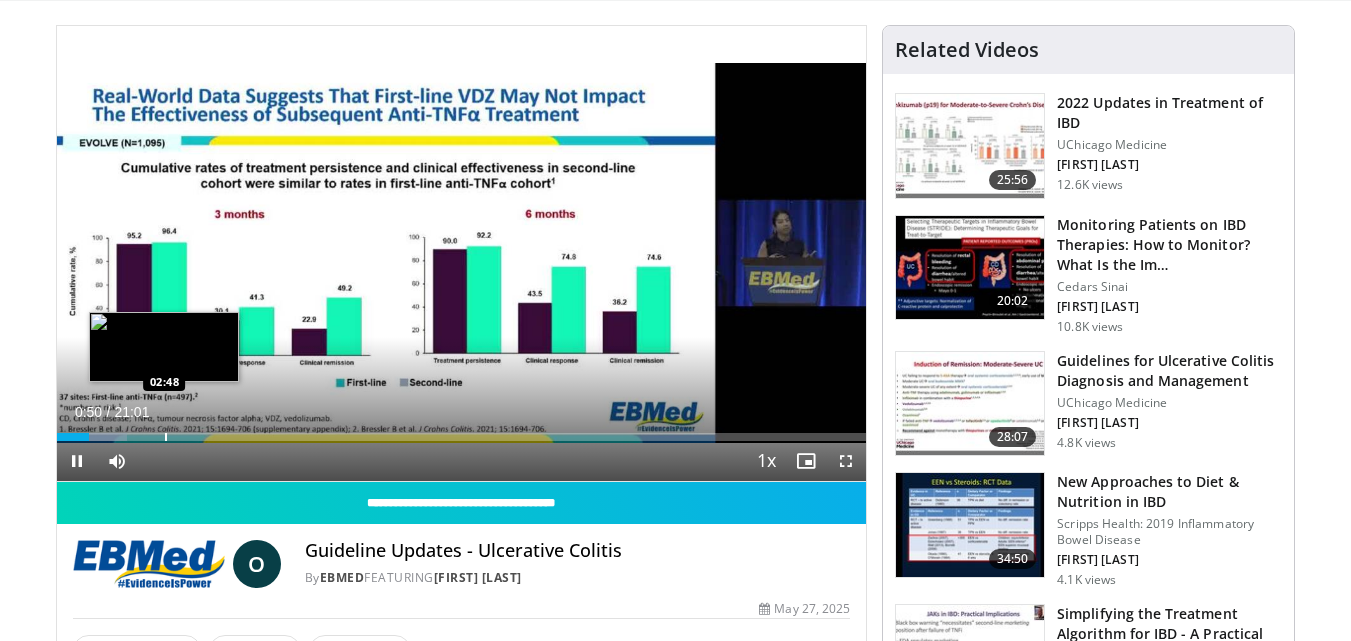 click at bounding box center (166, 437) 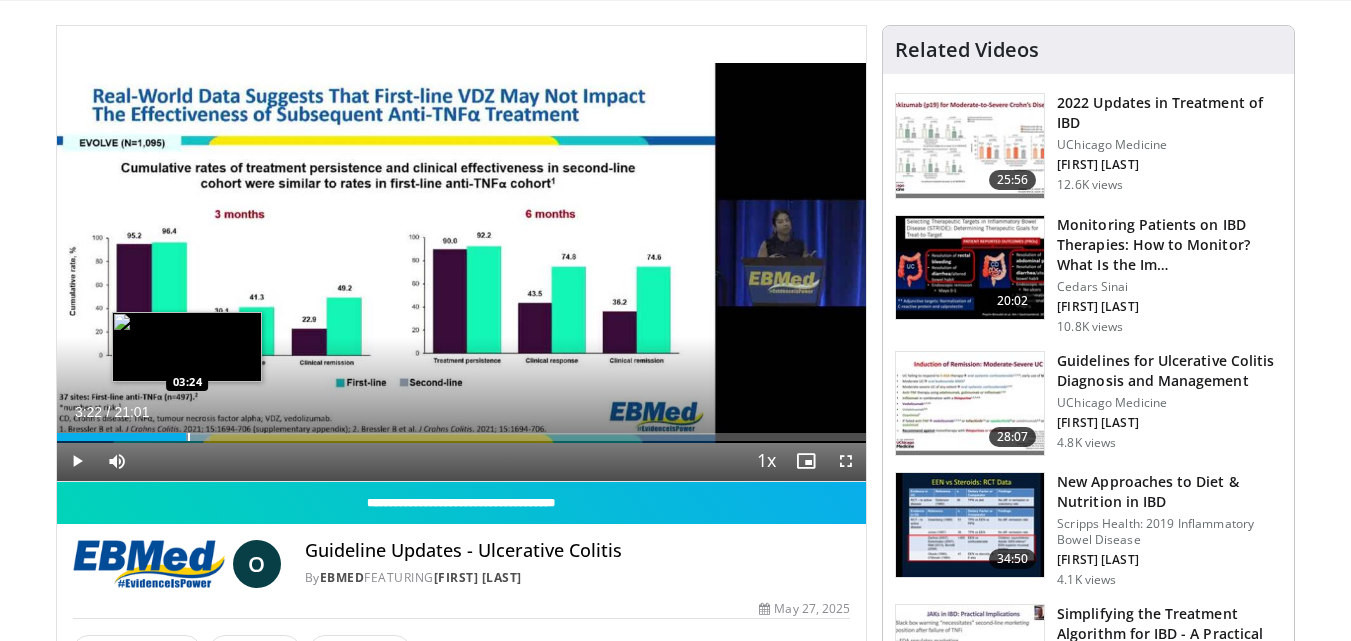 click at bounding box center [189, 437] 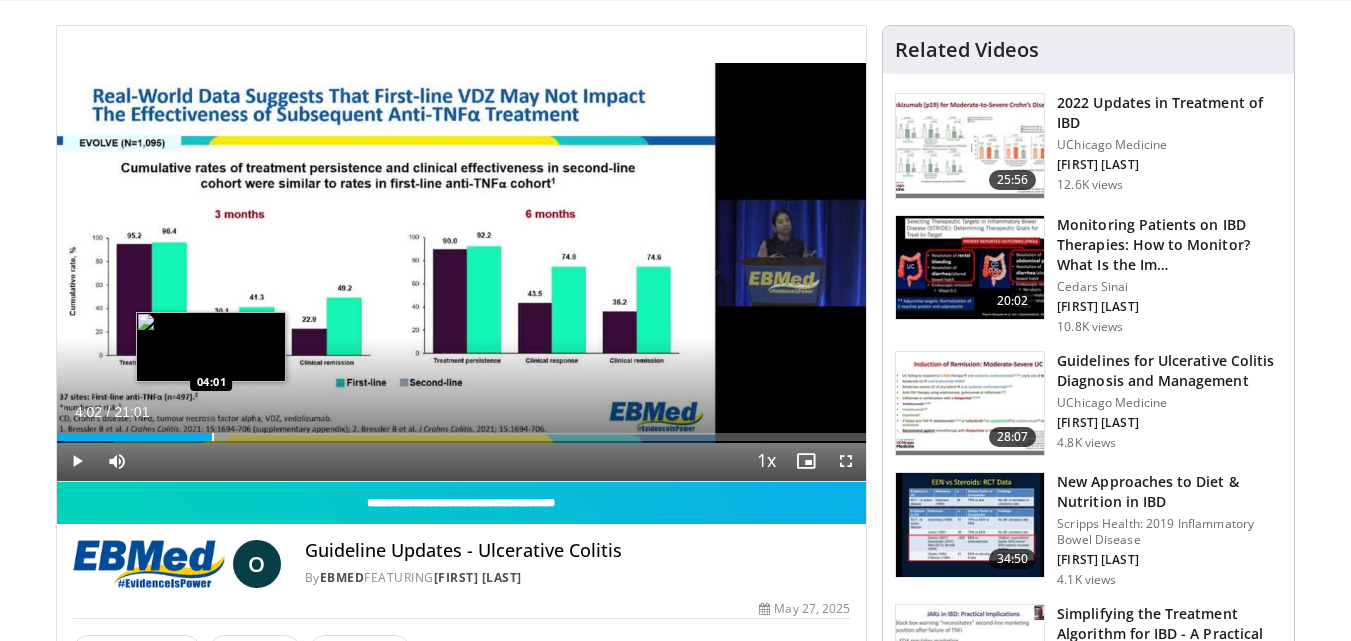 click at bounding box center [213, 437] 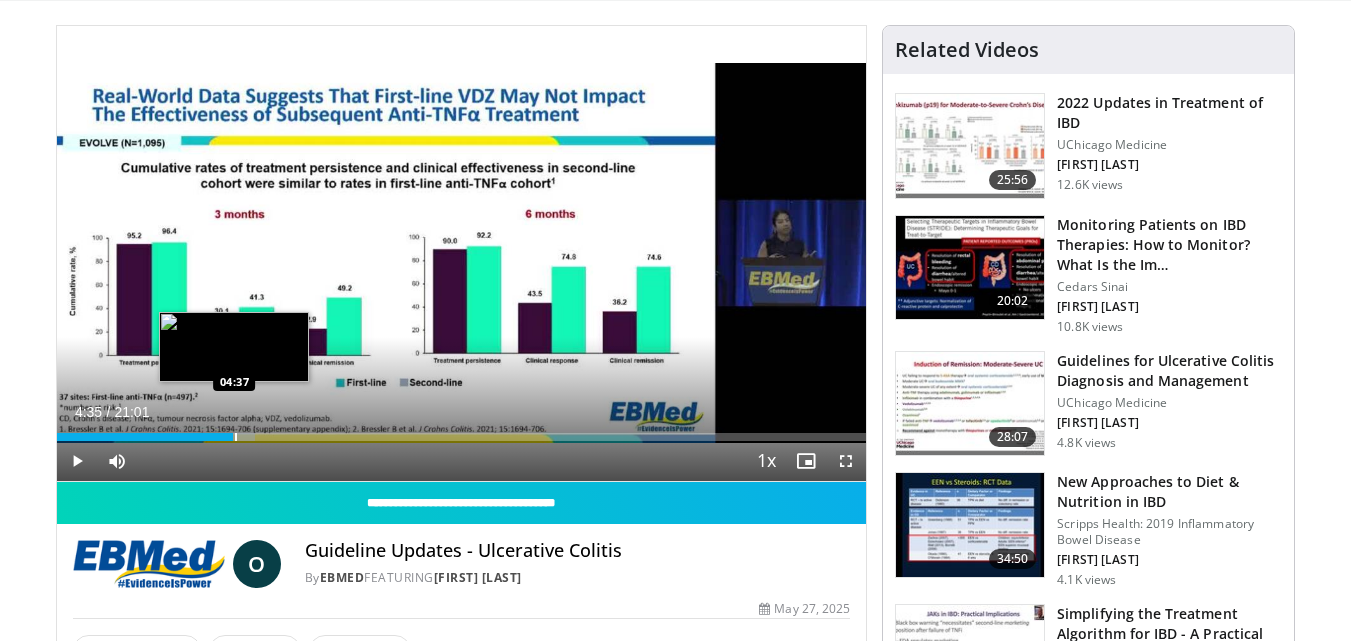 click at bounding box center (236, 437) 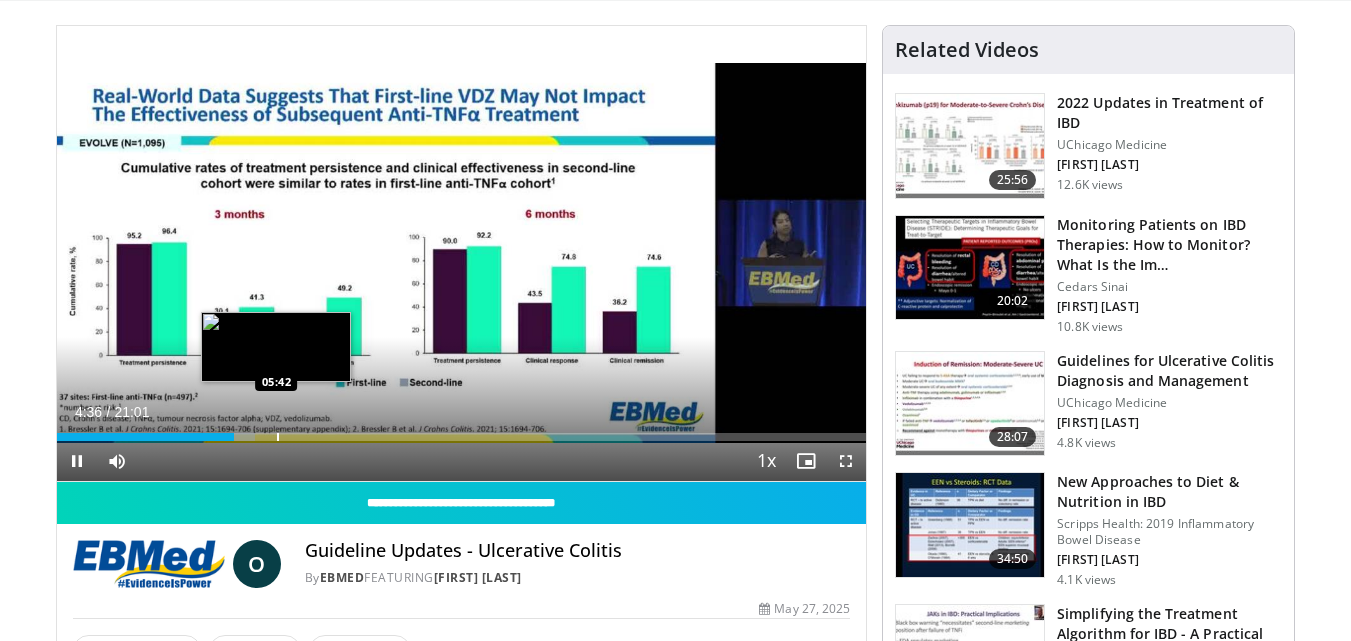 click on "**********" at bounding box center (462, 254) 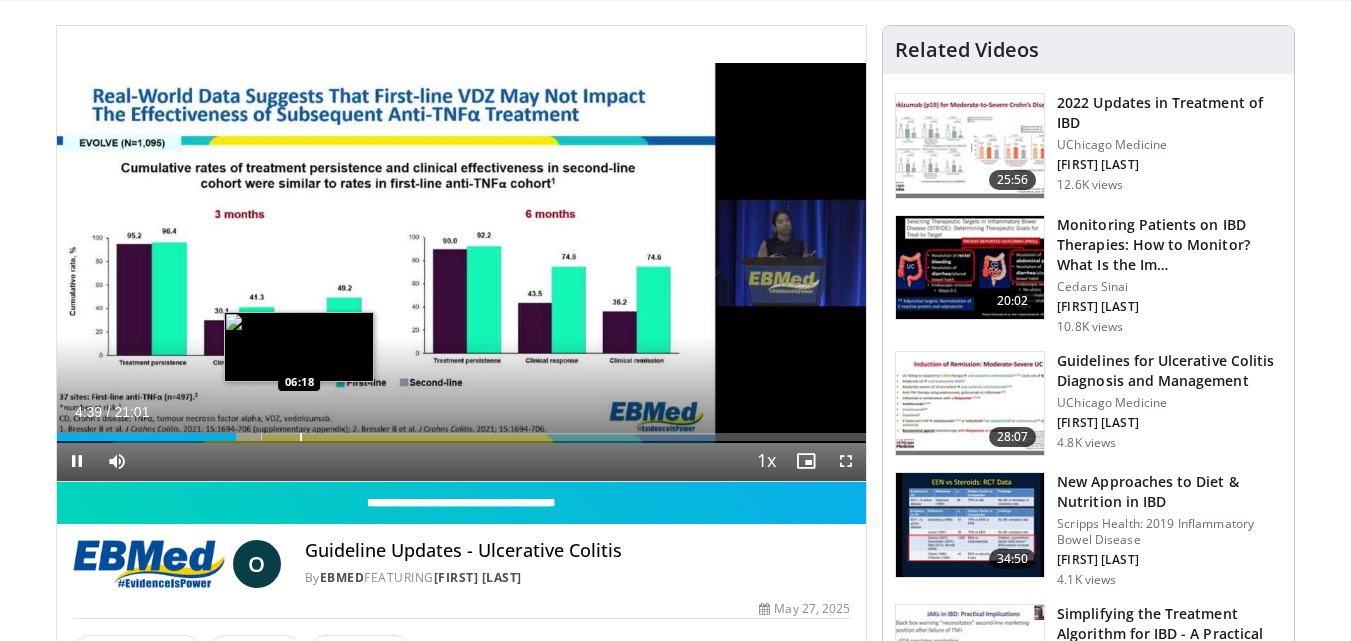 click 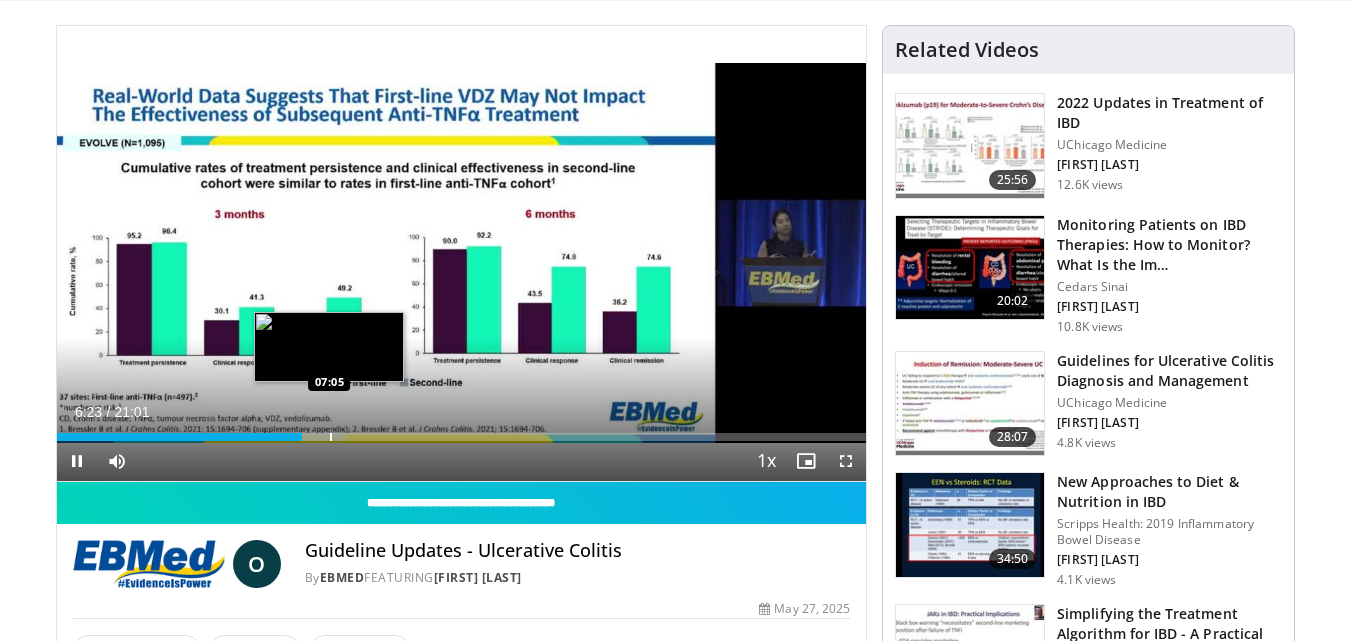 click on "**********" at bounding box center [462, 254] 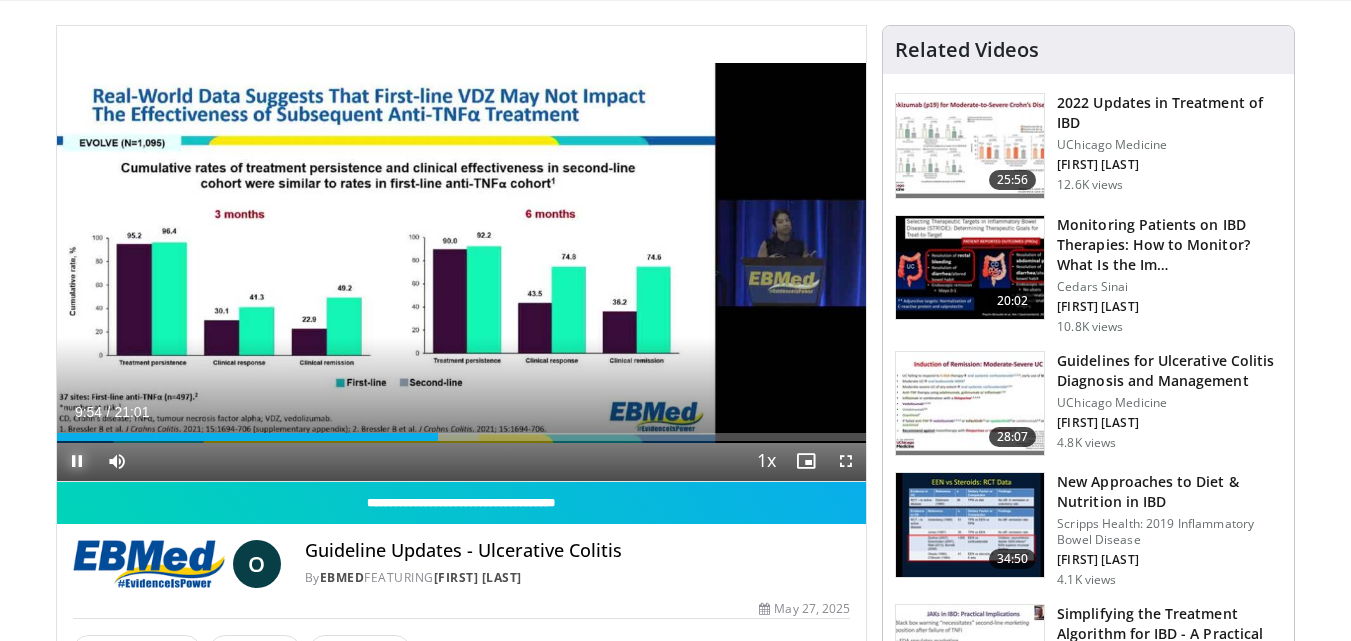 click at bounding box center (77, 461) 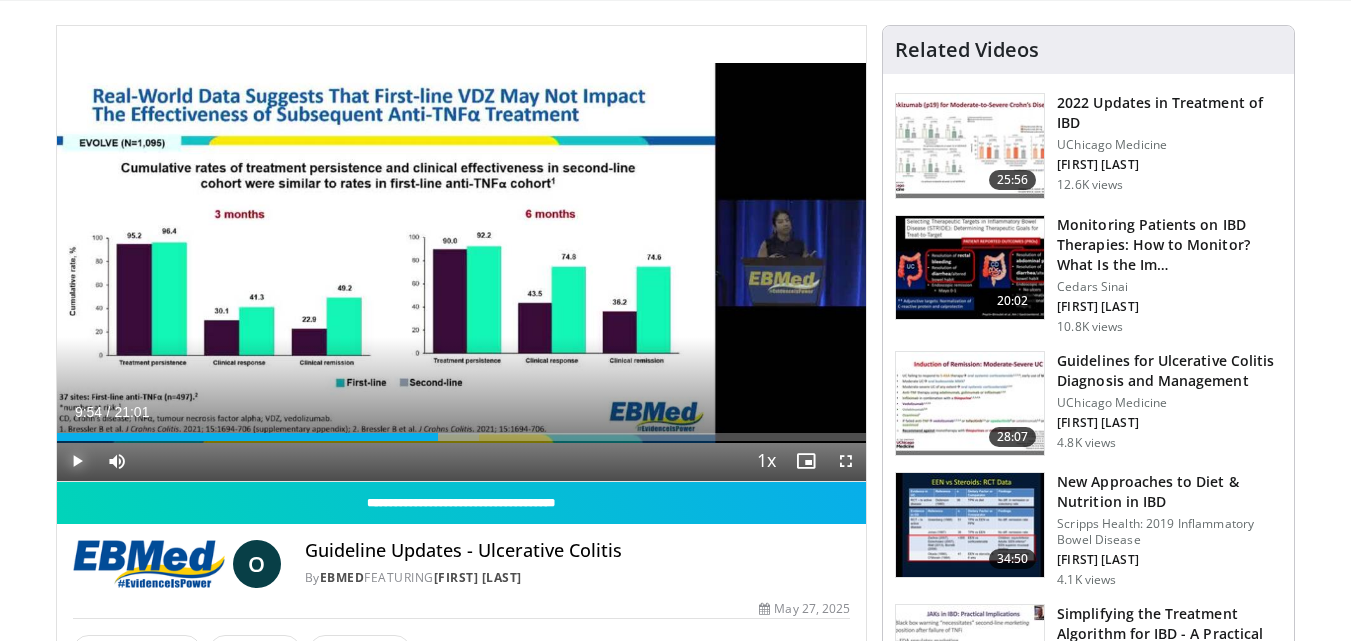 click at bounding box center [77, 461] 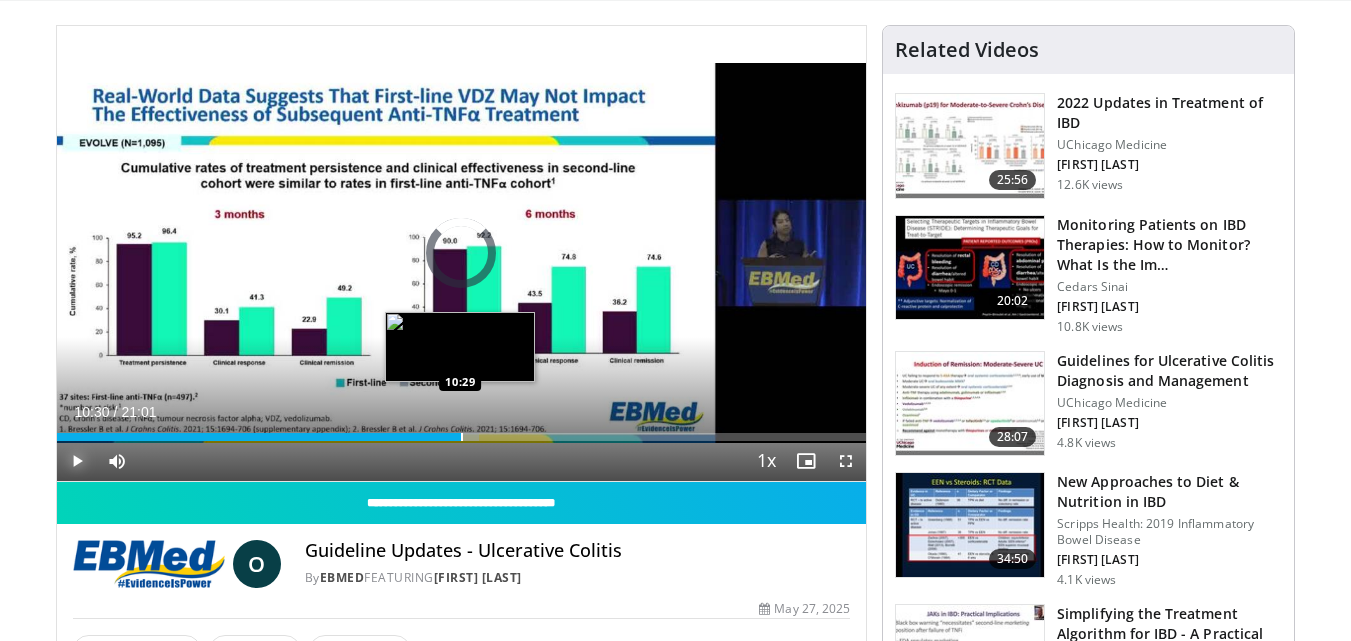 click at bounding box center (462, 437) 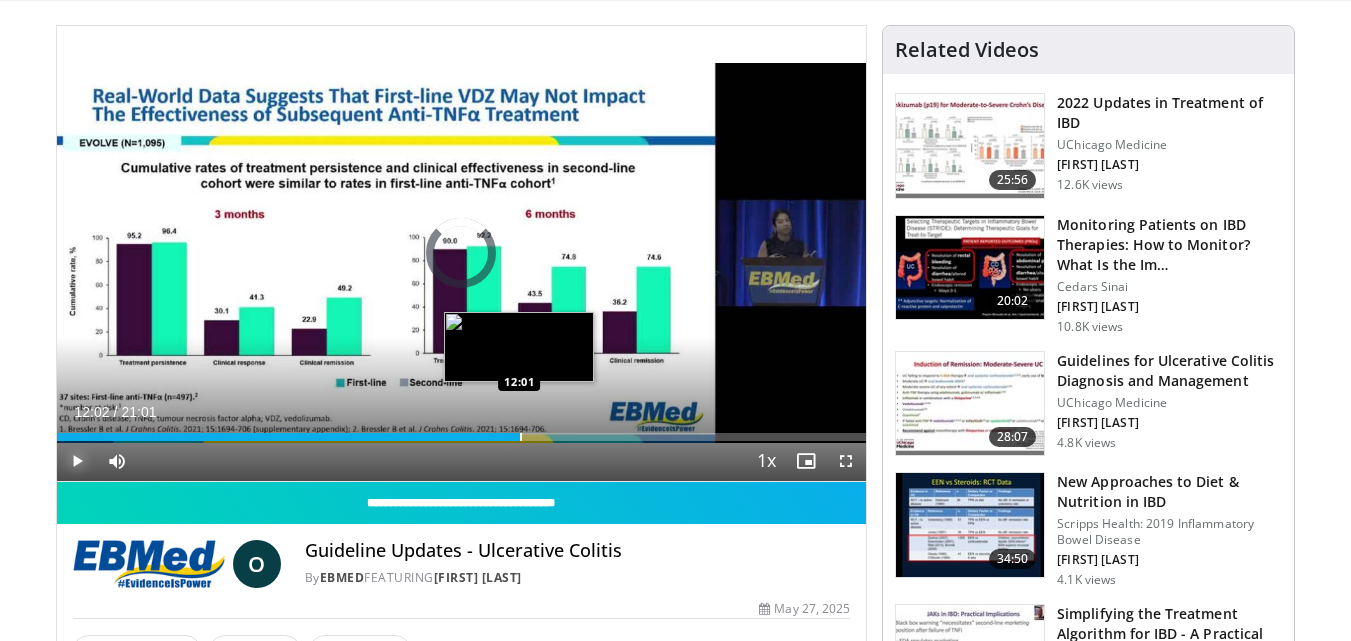 click at bounding box center (521, 437) 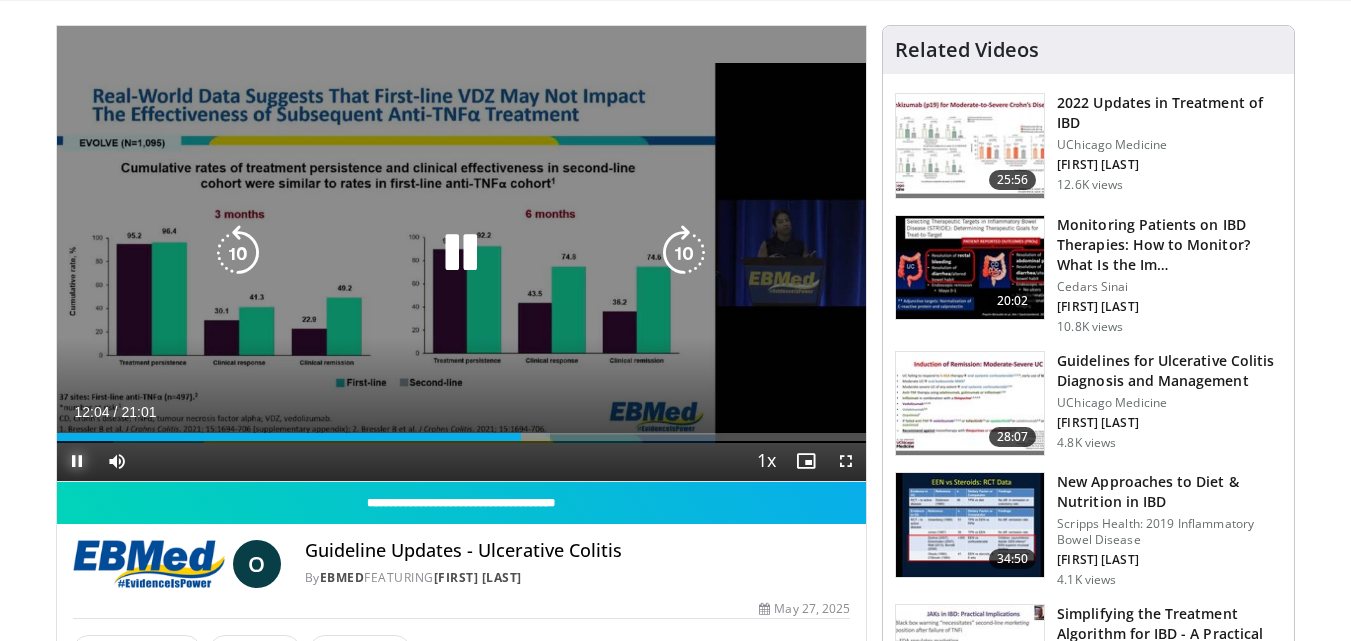 click on "Loaded :  60.93% 12:04 12:58" at bounding box center [462, 437] 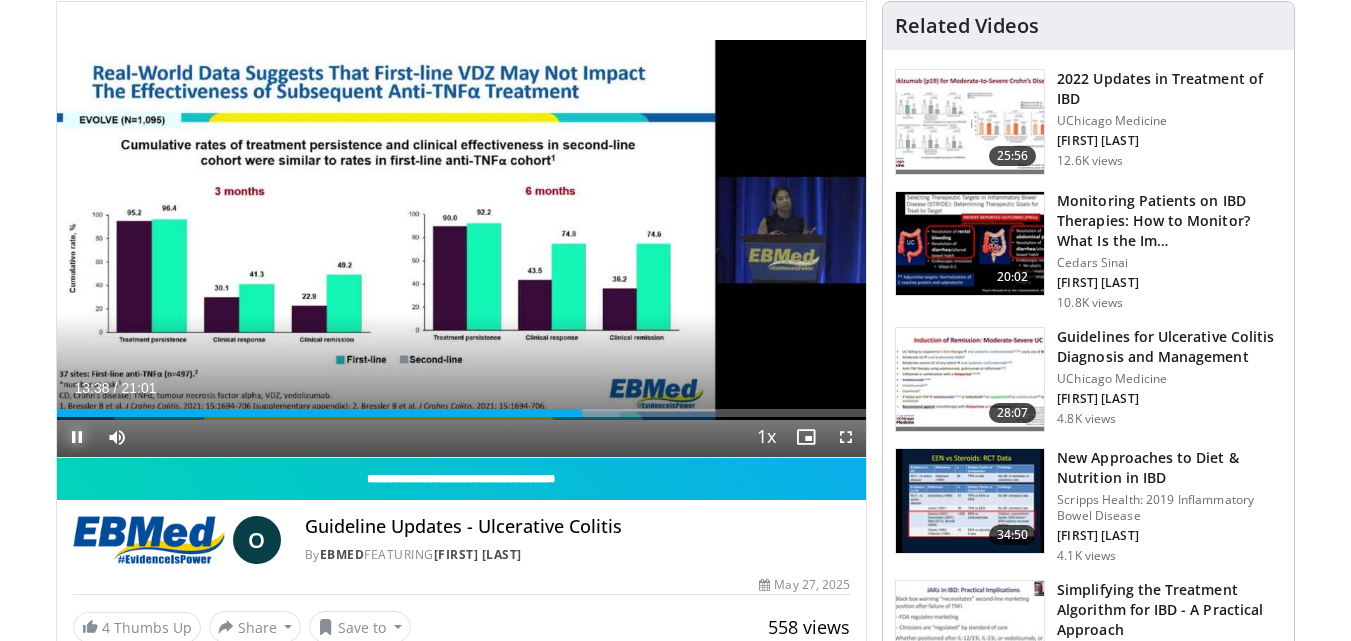 scroll, scrollTop: 154, scrollLeft: 0, axis: vertical 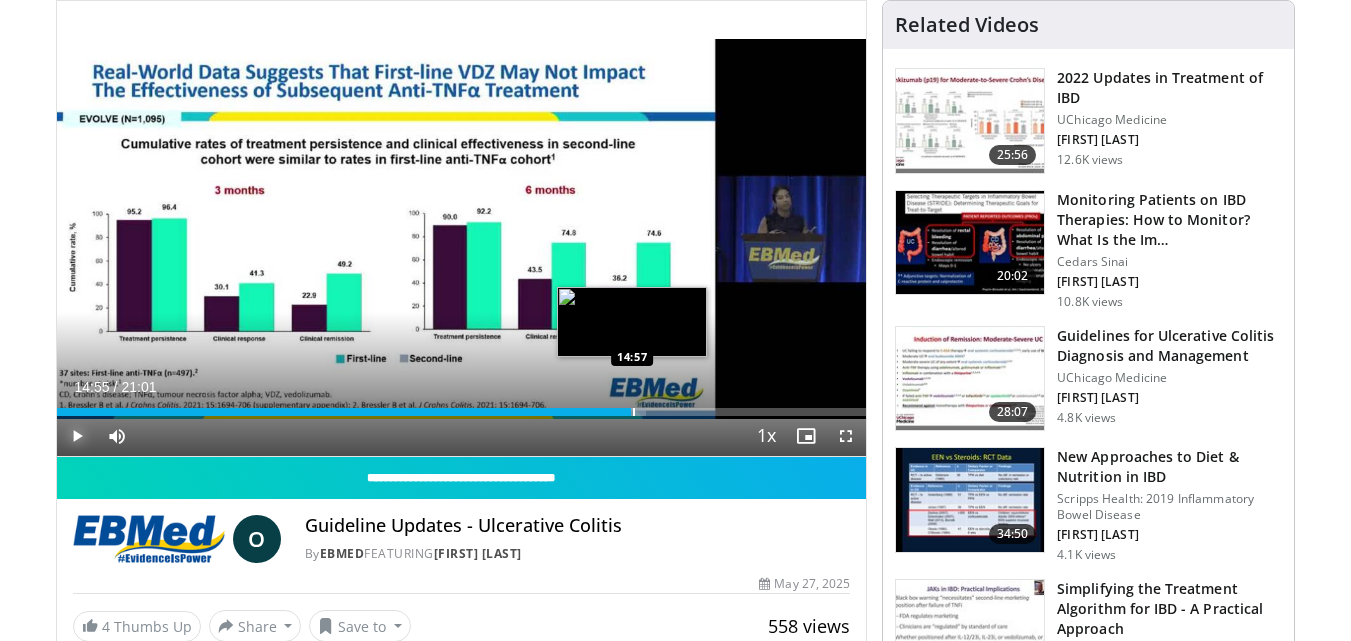 click at bounding box center [634, 412] 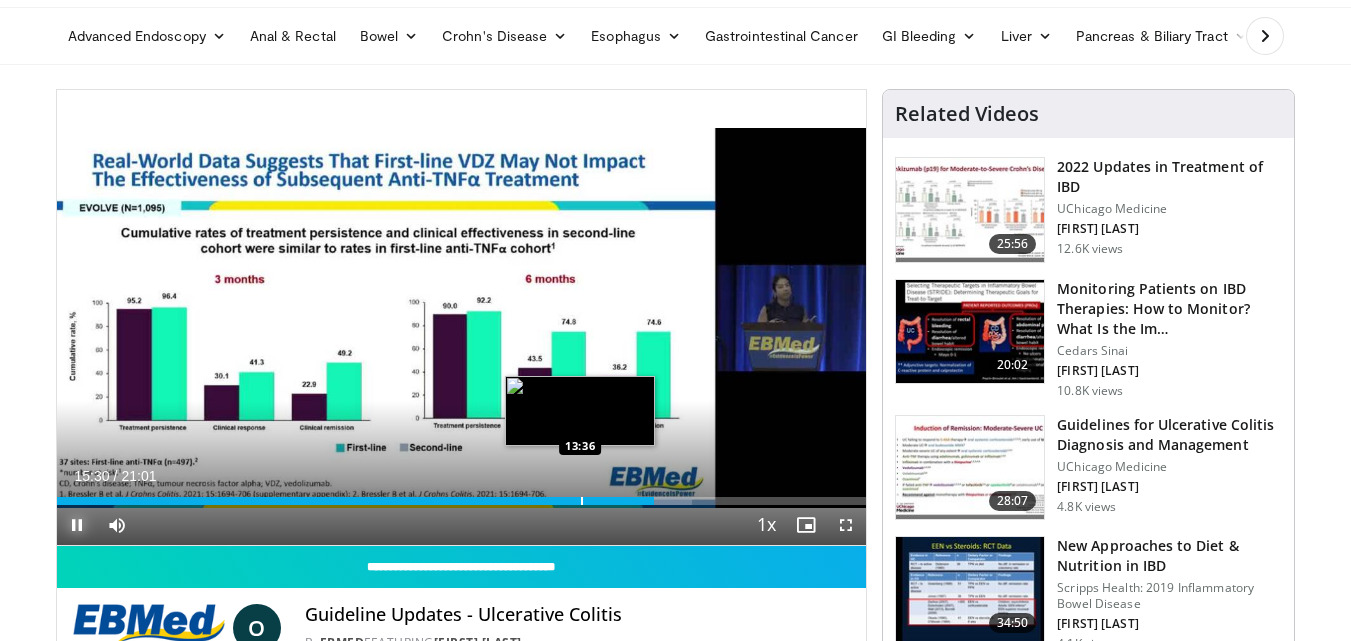 scroll, scrollTop: 61, scrollLeft: 0, axis: vertical 